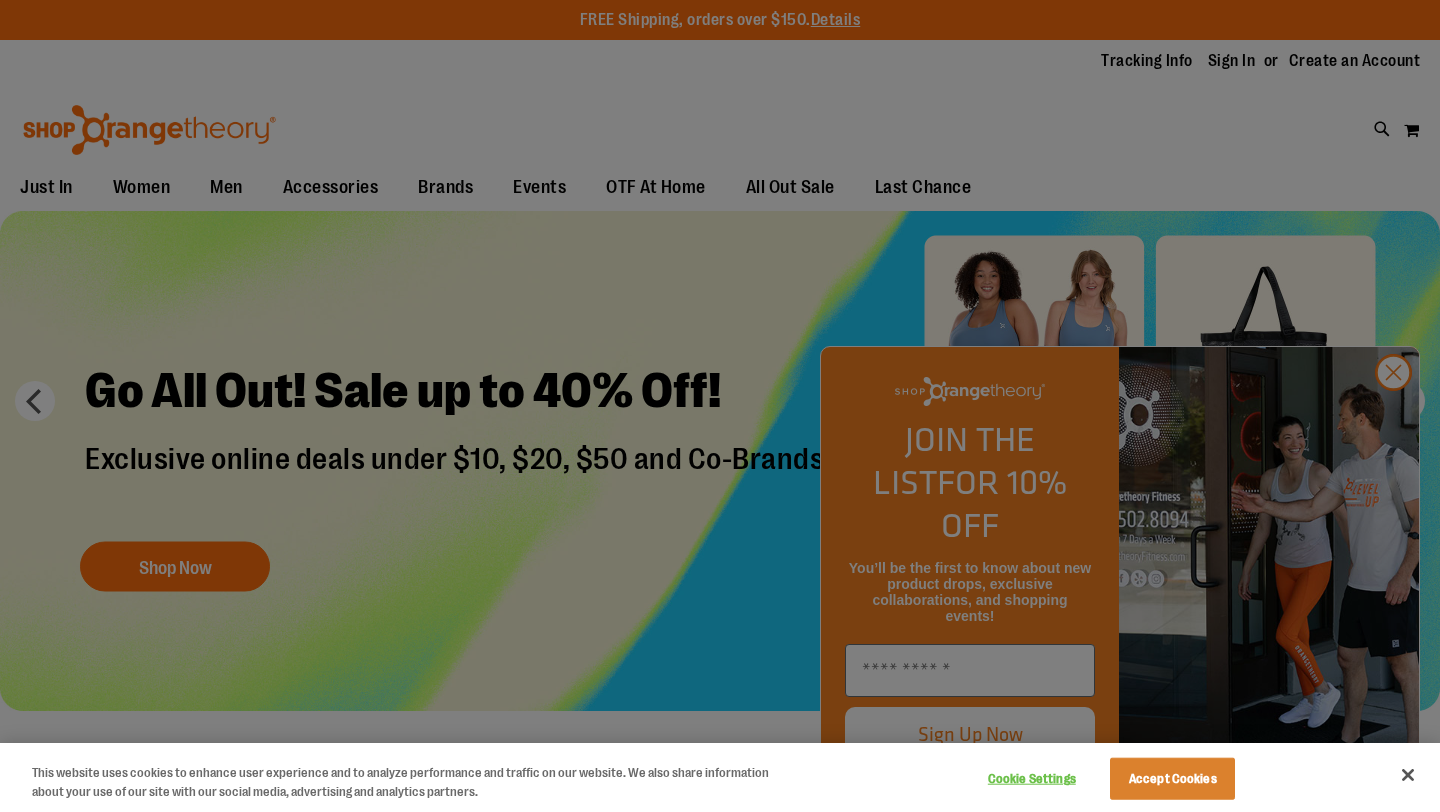 scroll, scrollTop: 0, scrollLeft: 0, axis: both 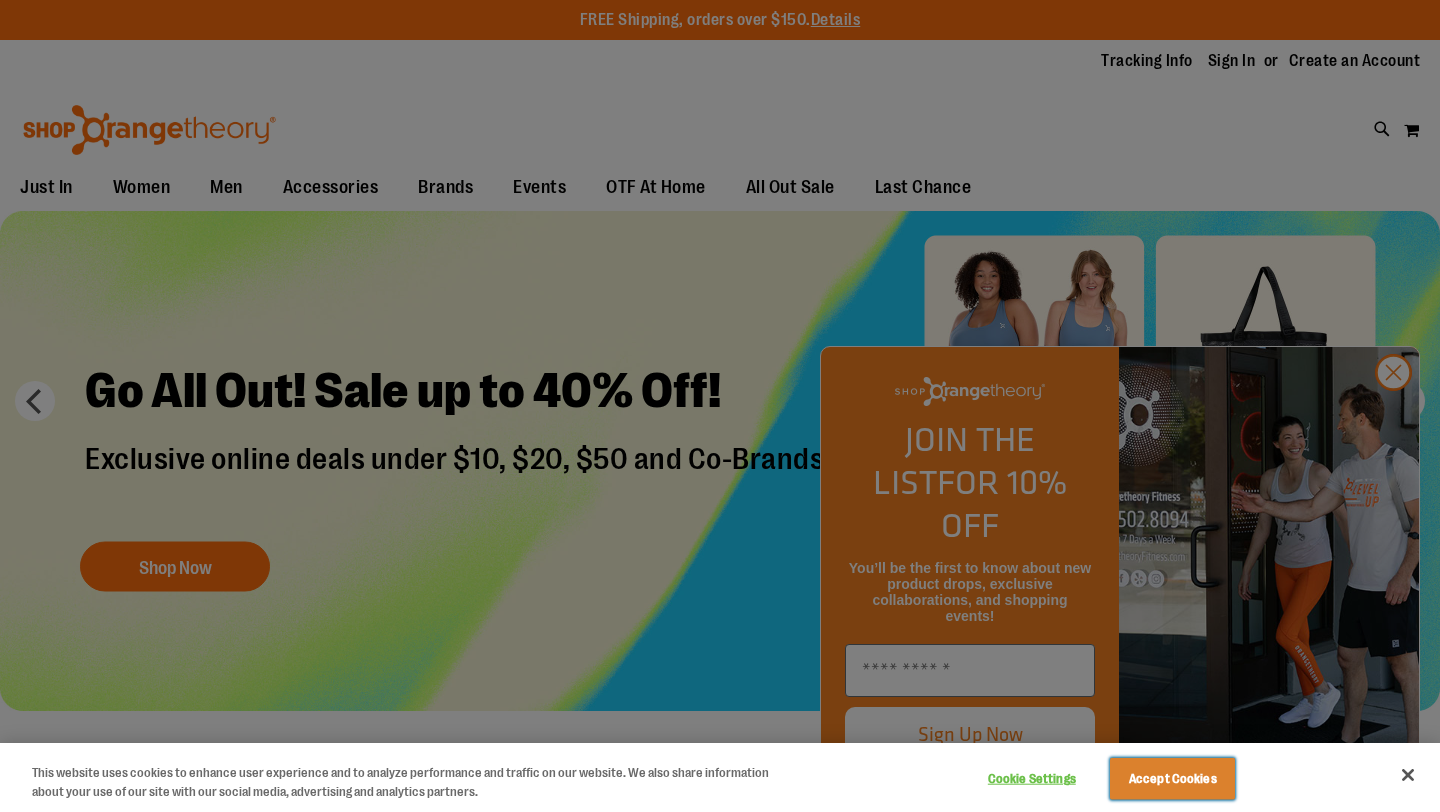 click on "Accept Cookies" at bounding box center (1172, 779) 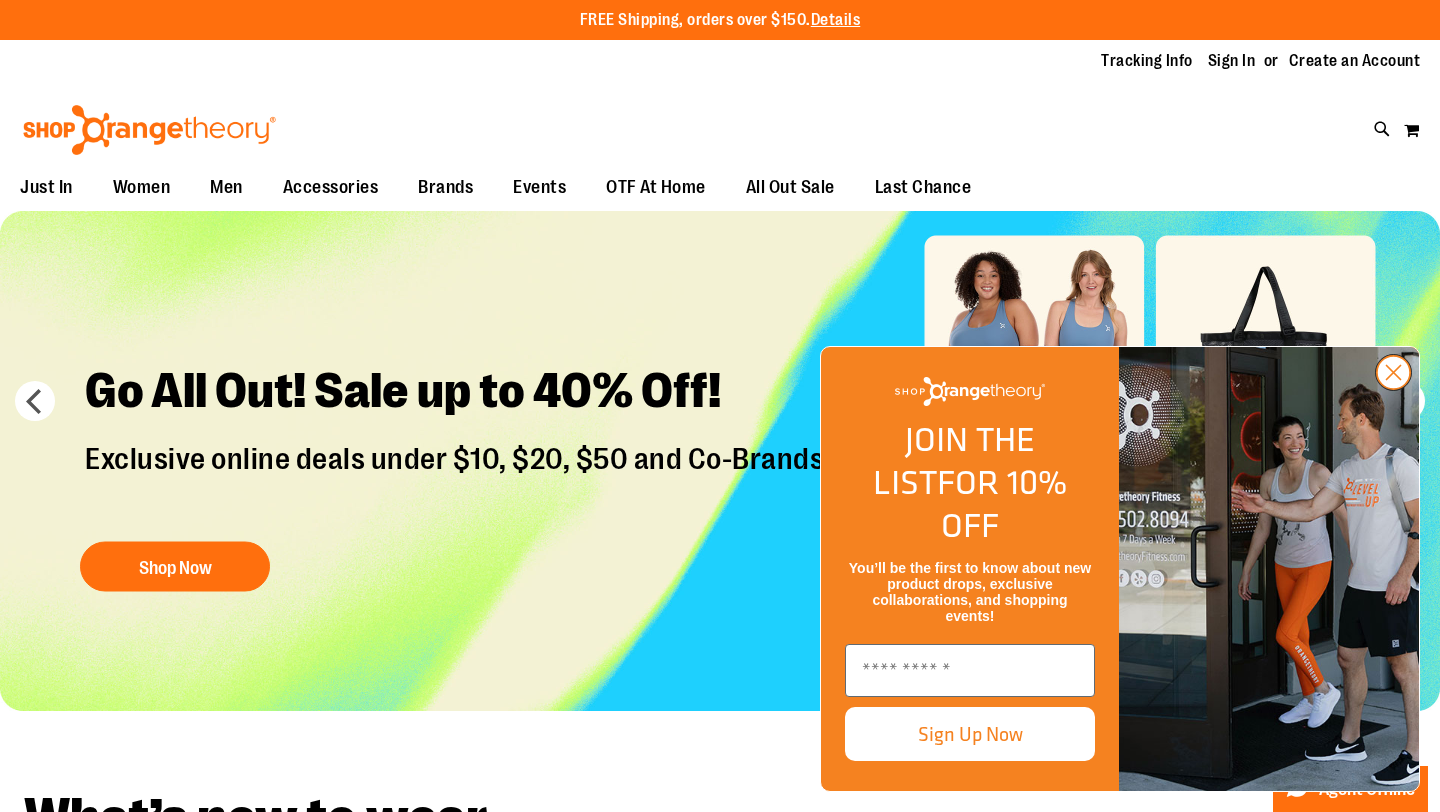 click 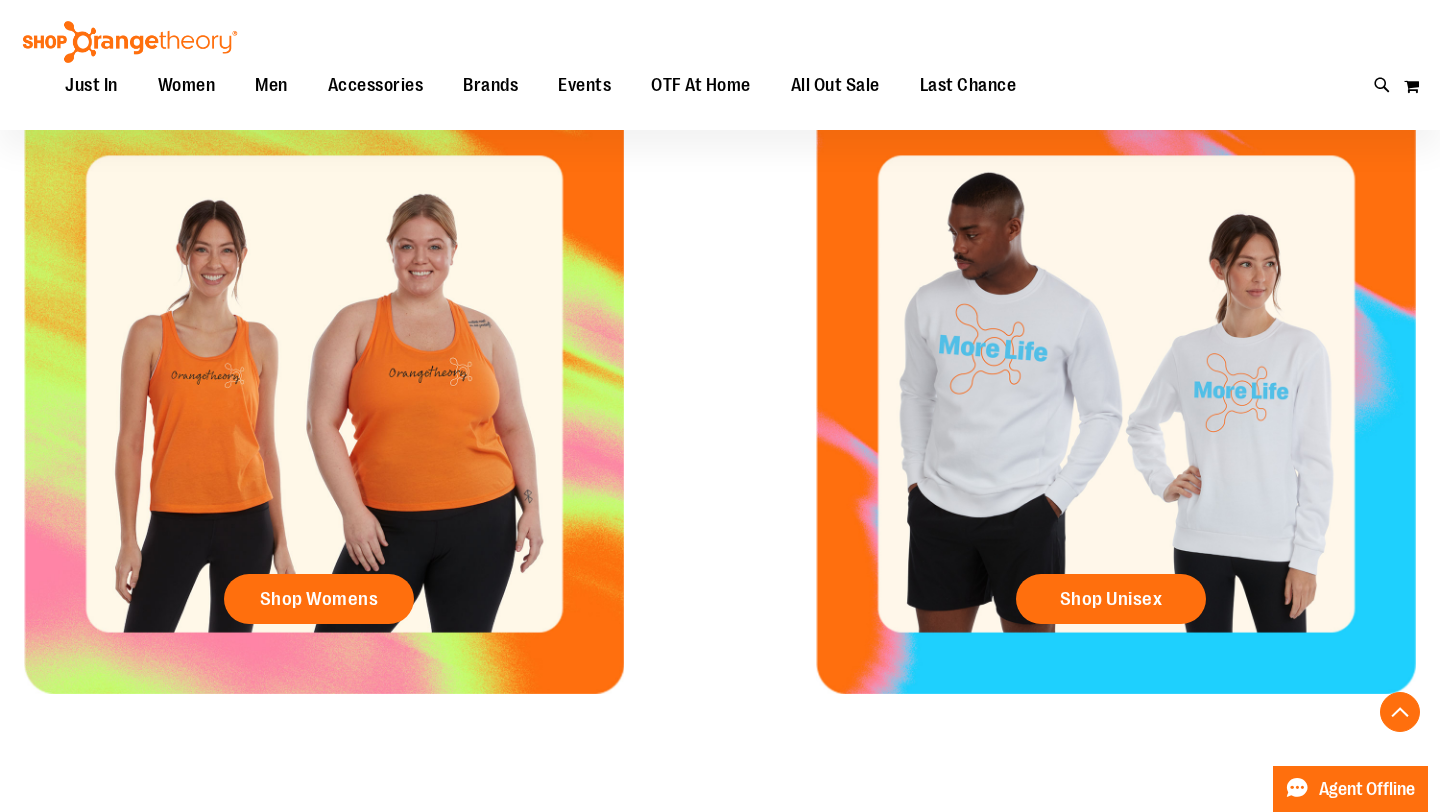 scroll, scrollTop: 968, scrollLeft: 0, axis: vertical 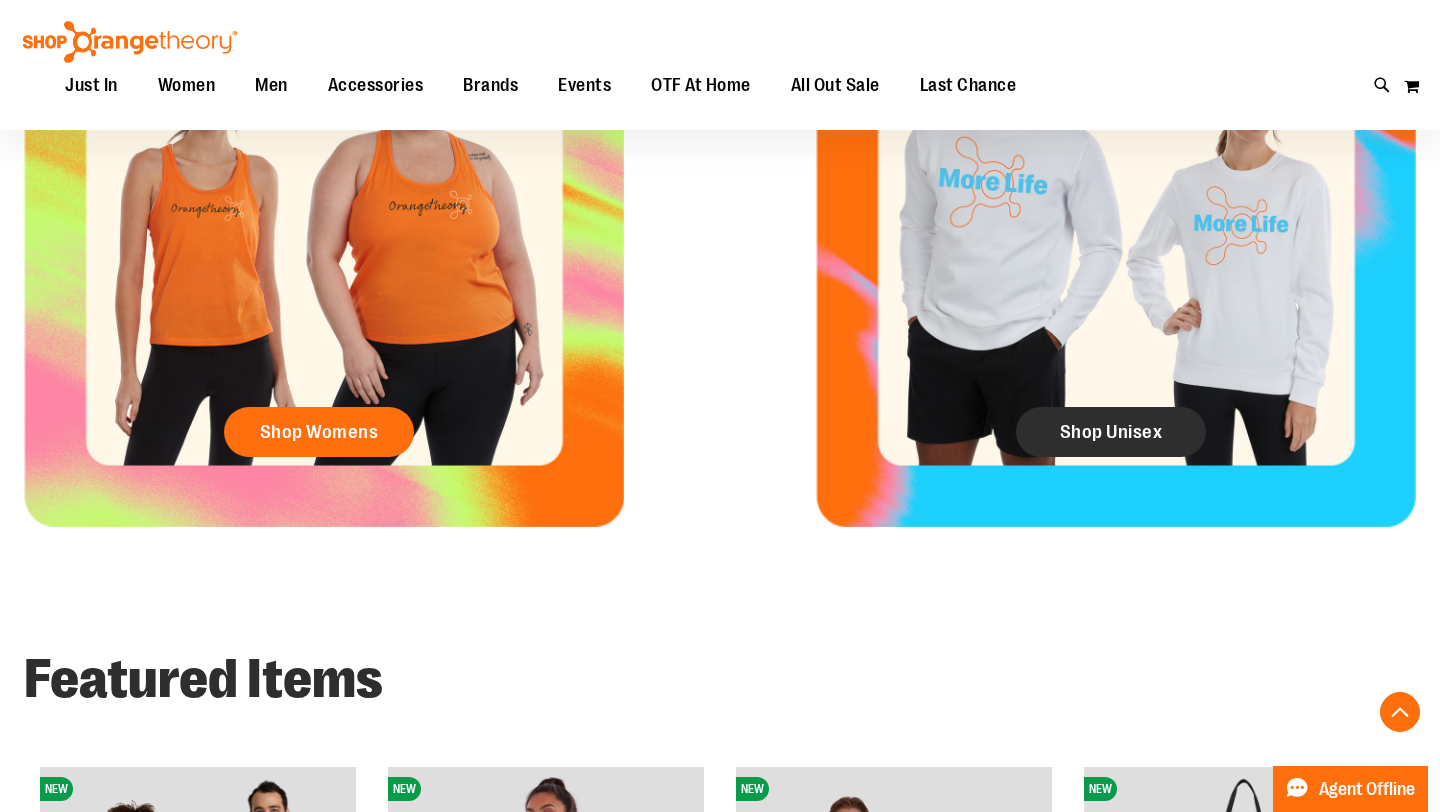 click on "Shop Unisex" 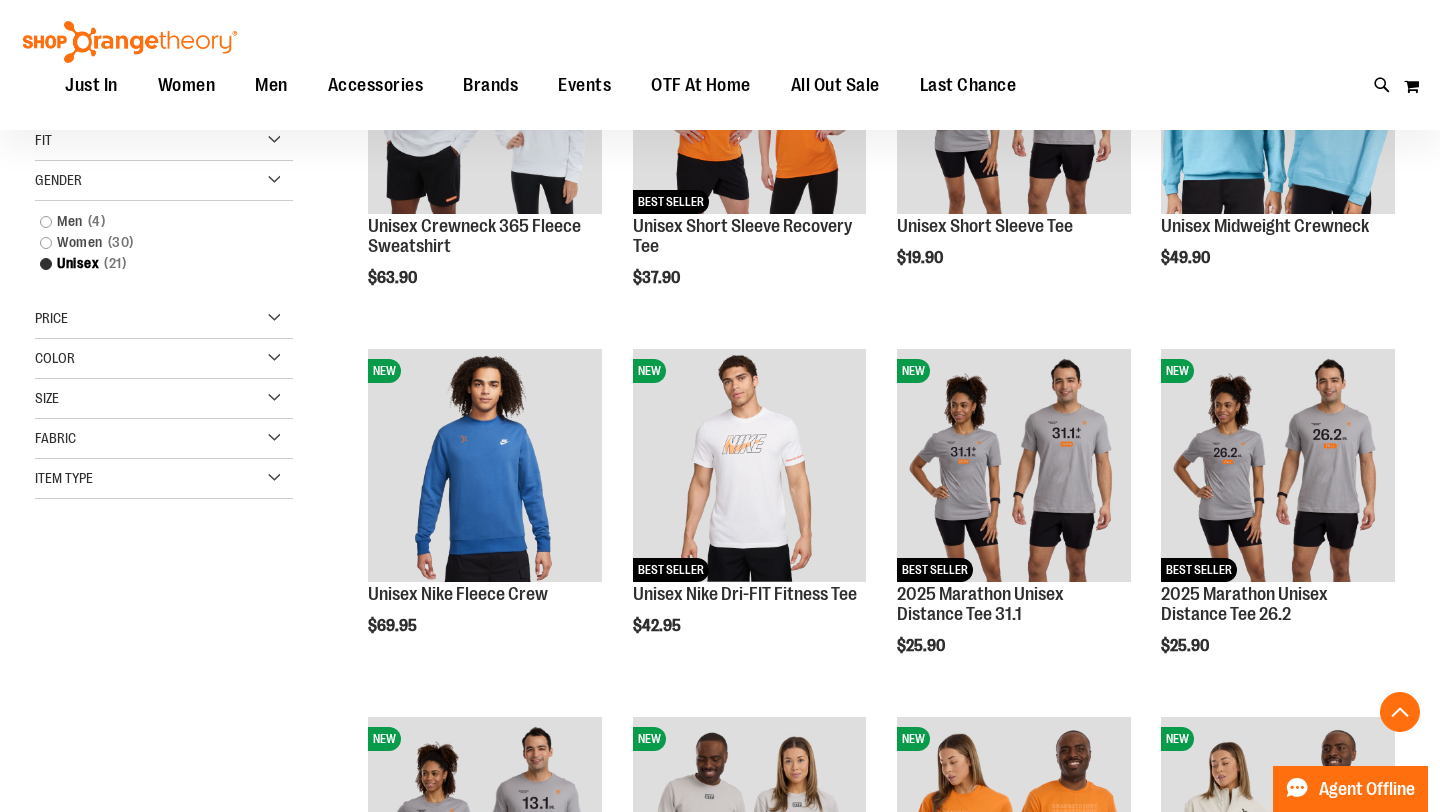 scroll, scrollTop: 728, scrollLeft: 0, axis: vertical 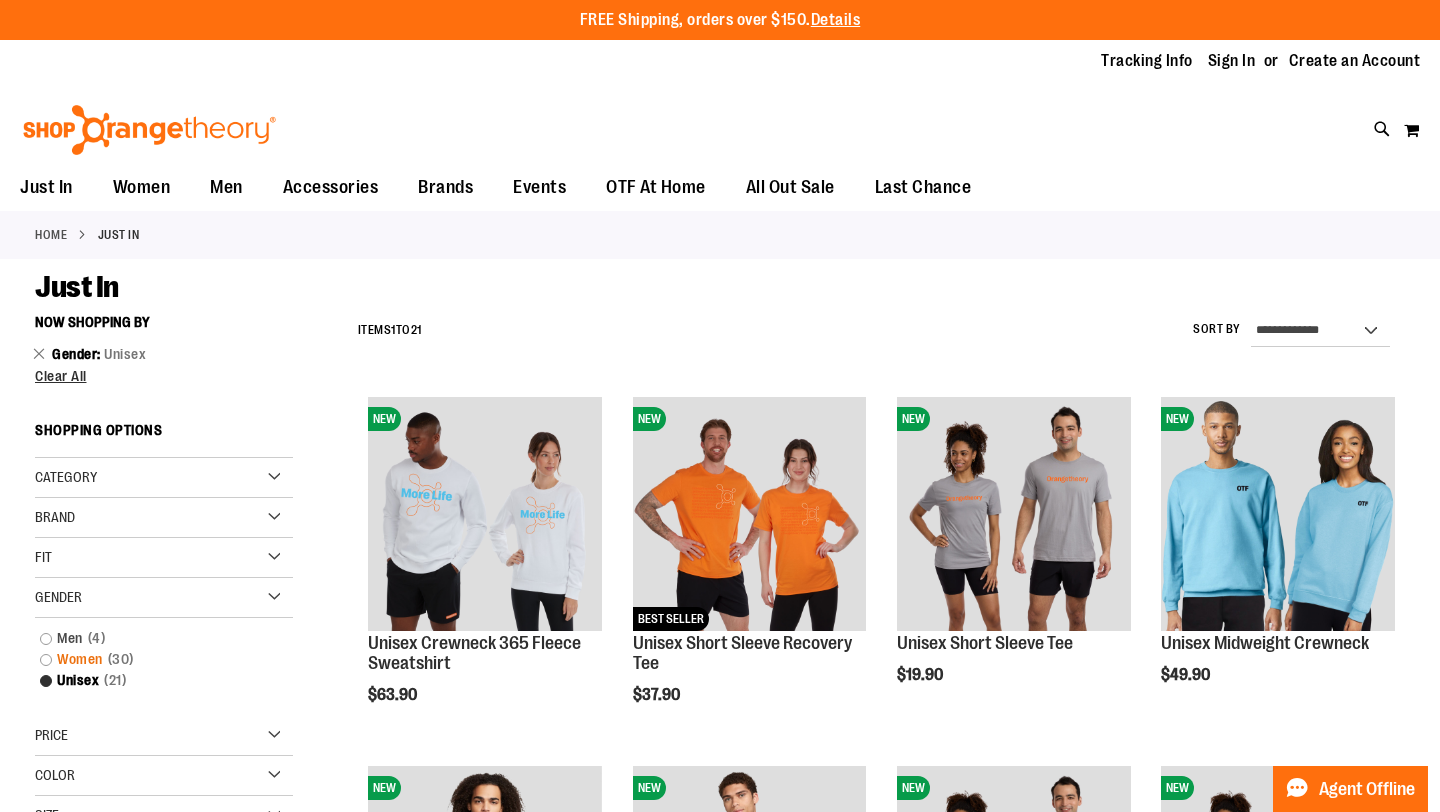 click on "Women                                             30
items" at bounding box center (154, 659) 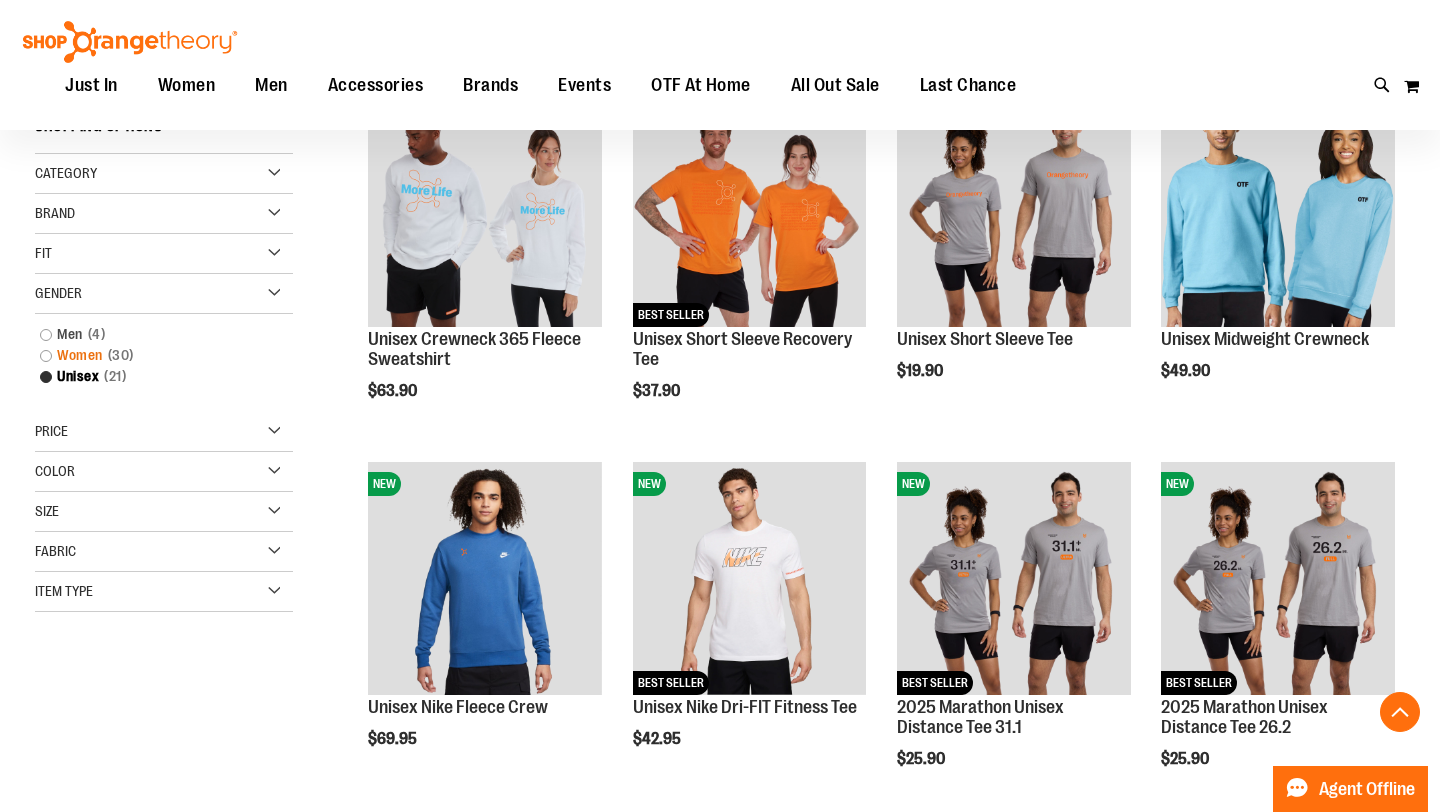scroll, scrollTop: 305, scrollLeft: 0, axis: vertical 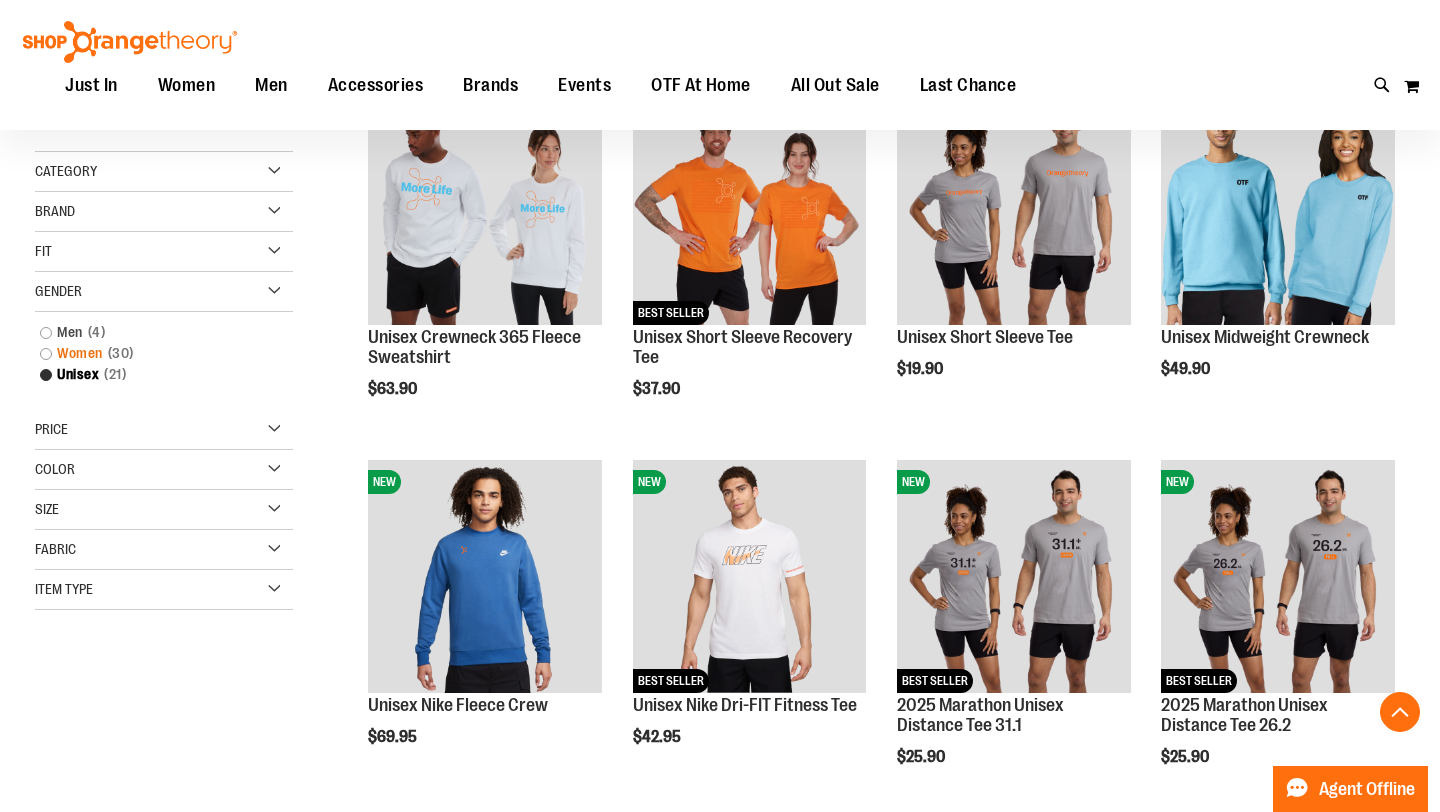 click on "Women                                             30
items" at bounding box center [154, 353] 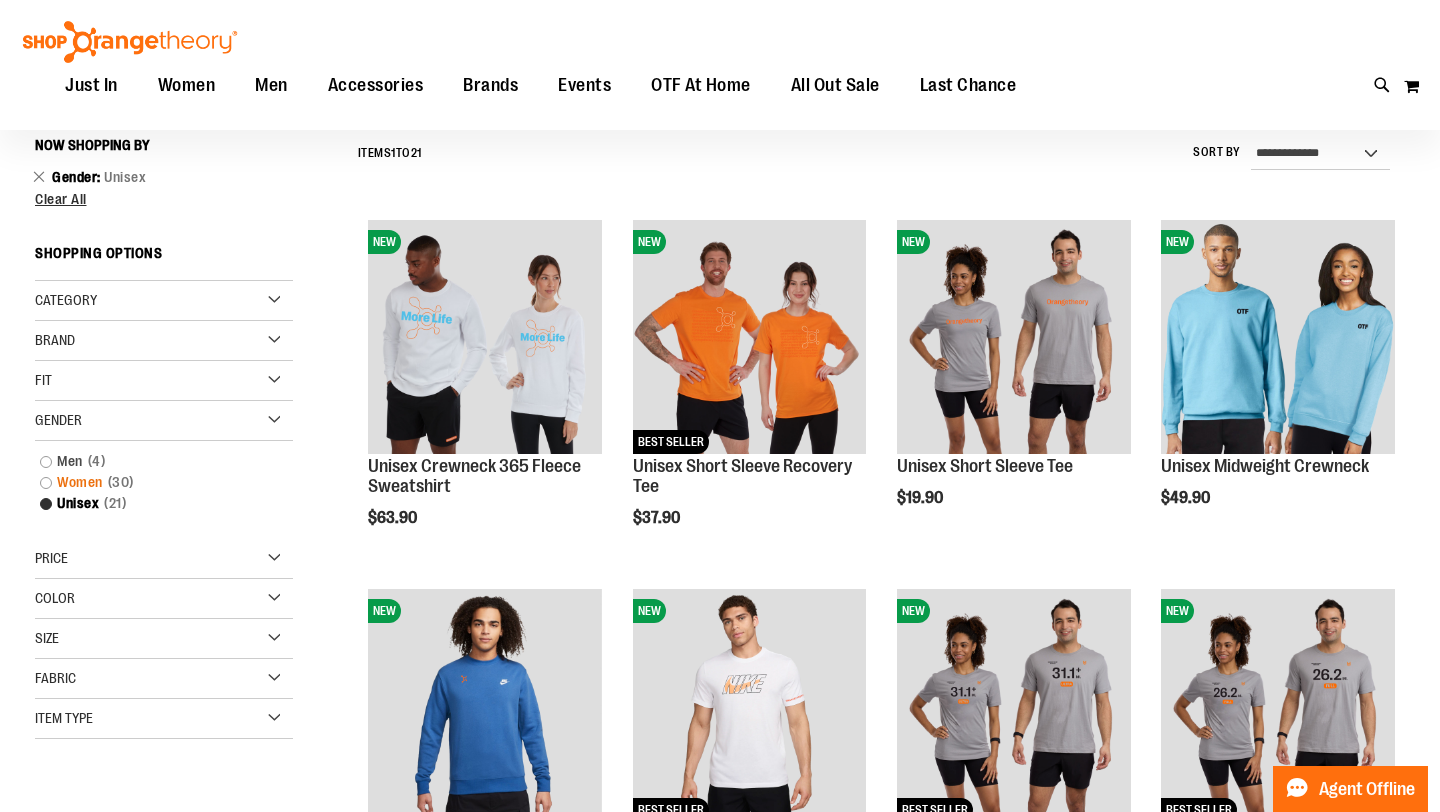 scroll, scrollTop: 175, scrollLeft: 0, axis: vertical 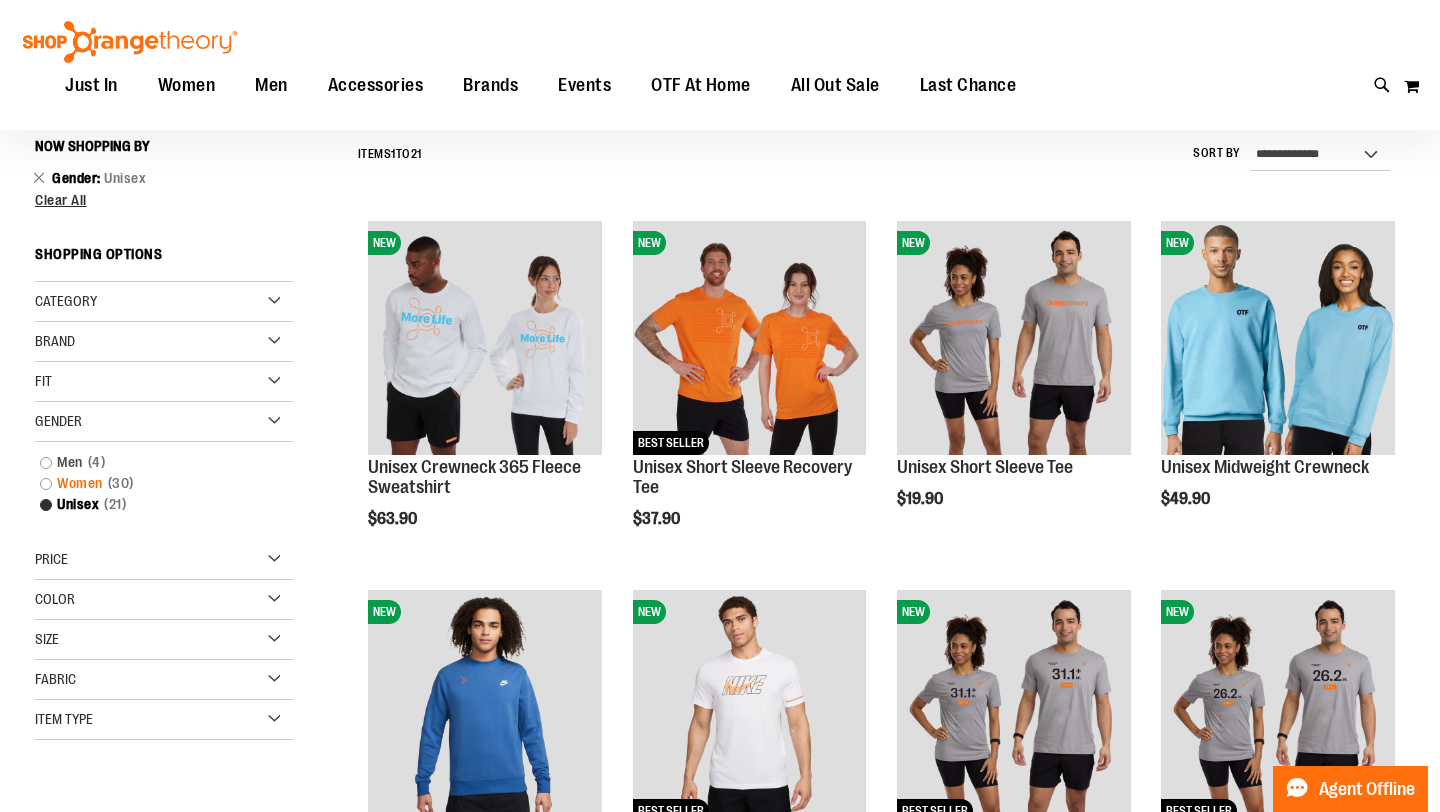 click on "Women                                             30
items" at bounding box center (154, 483) 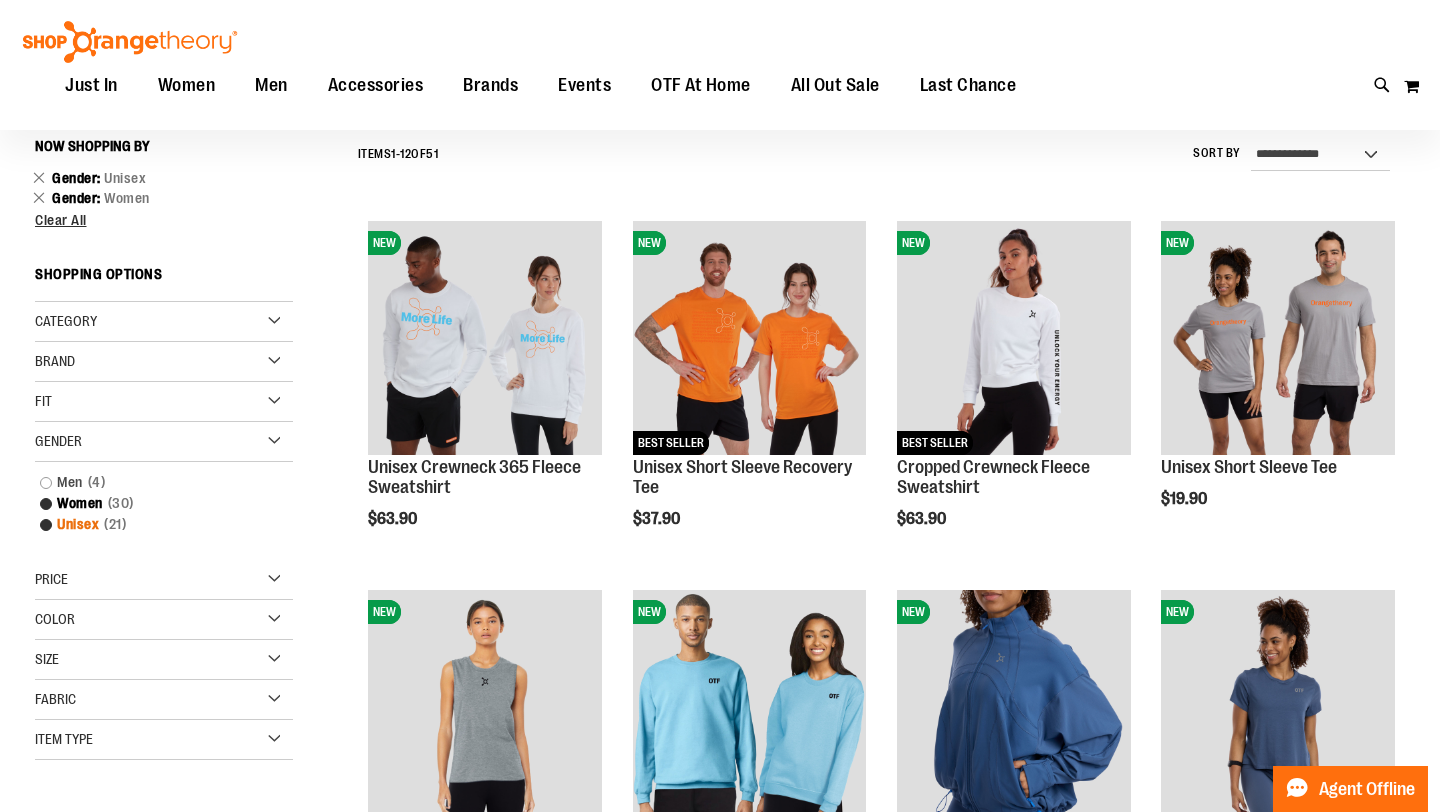 click on "Unisex                                             21
items" at bounding box center (154, 524) 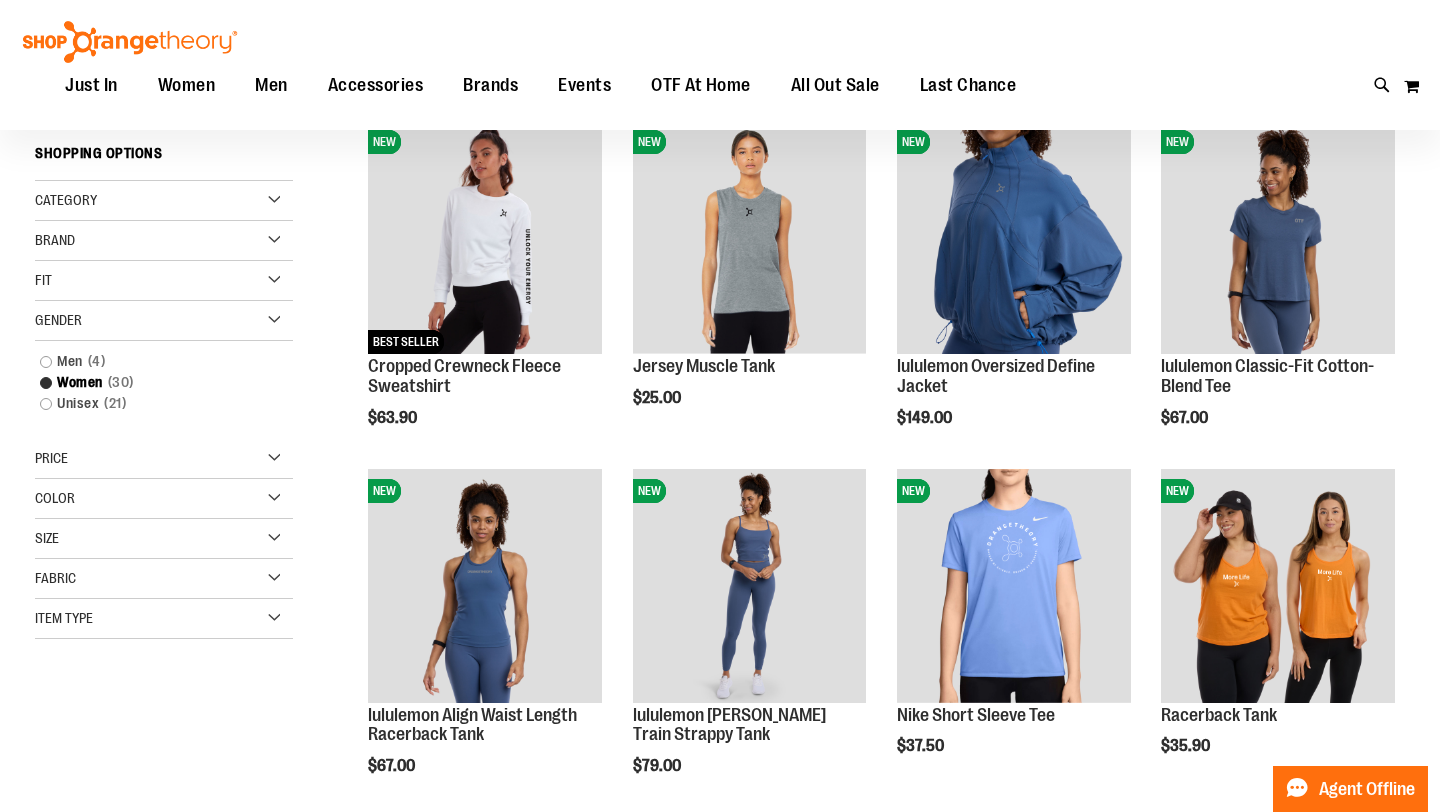 scroll, scrollTop: 283, scrollLeft: 0, axis: vertical 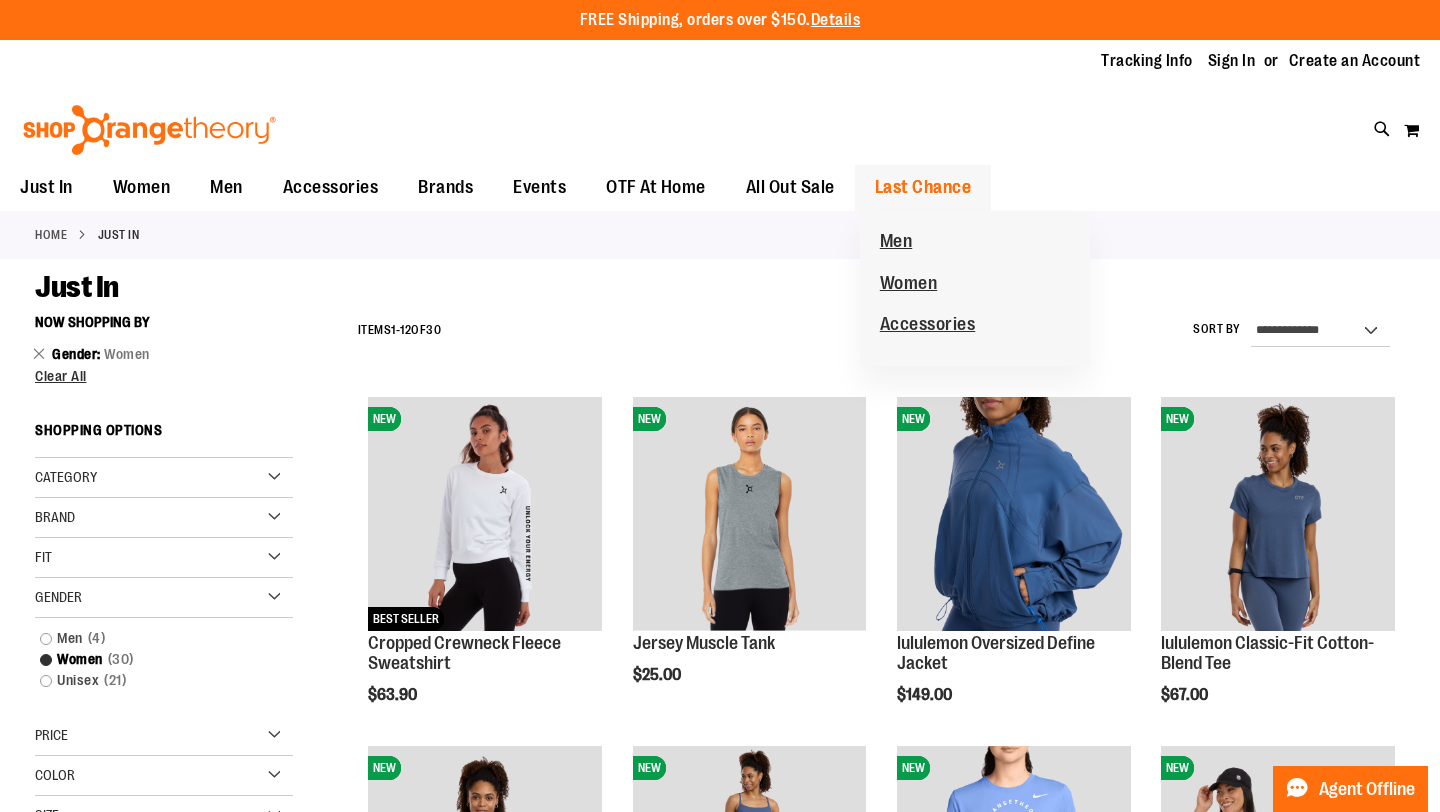 click on "Last Chance" at bounding box center (923, 187) 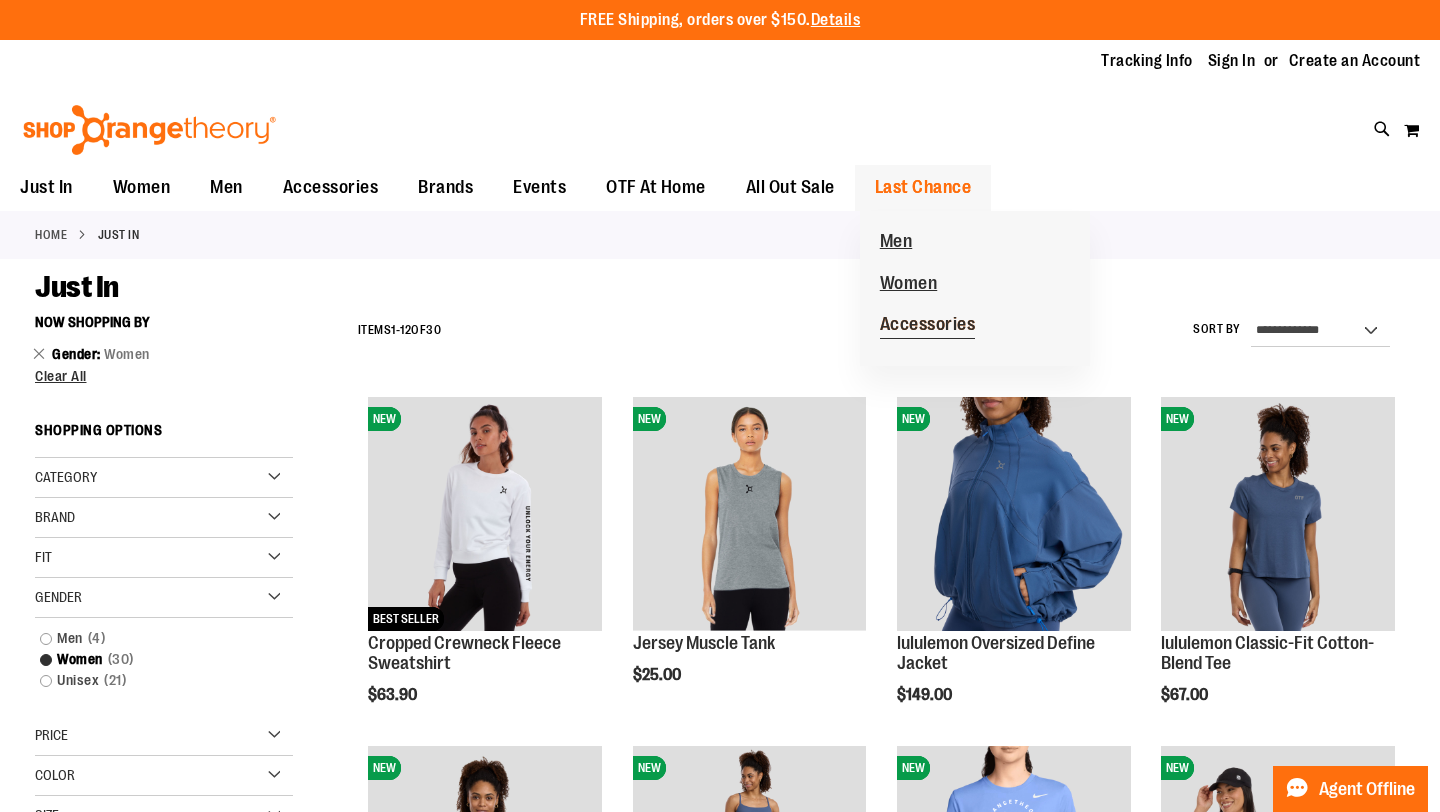 click on "Accessories" at bounding box center [928, 326] 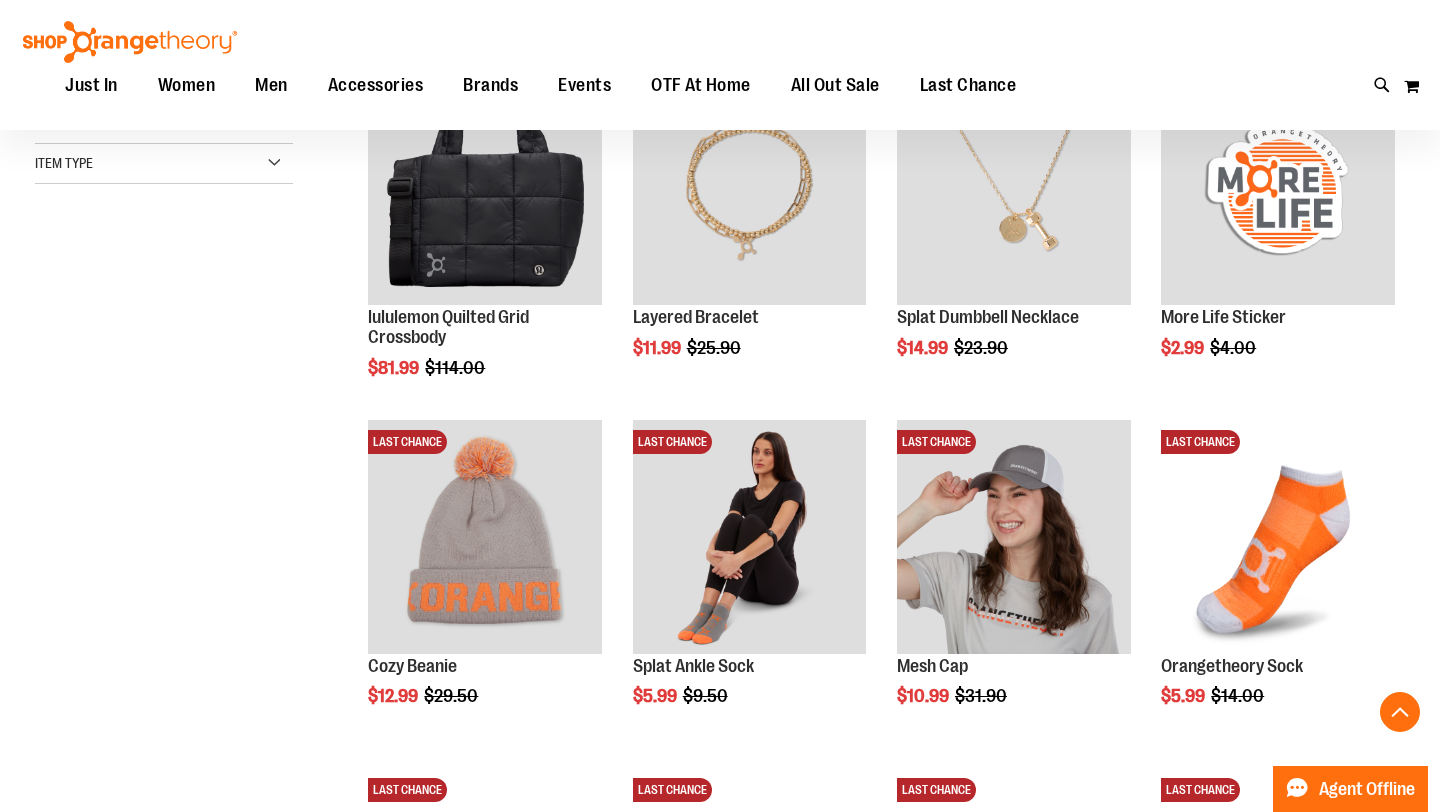 scroll, scrollTop: 666, scrollLeft: 0, axis: vertical 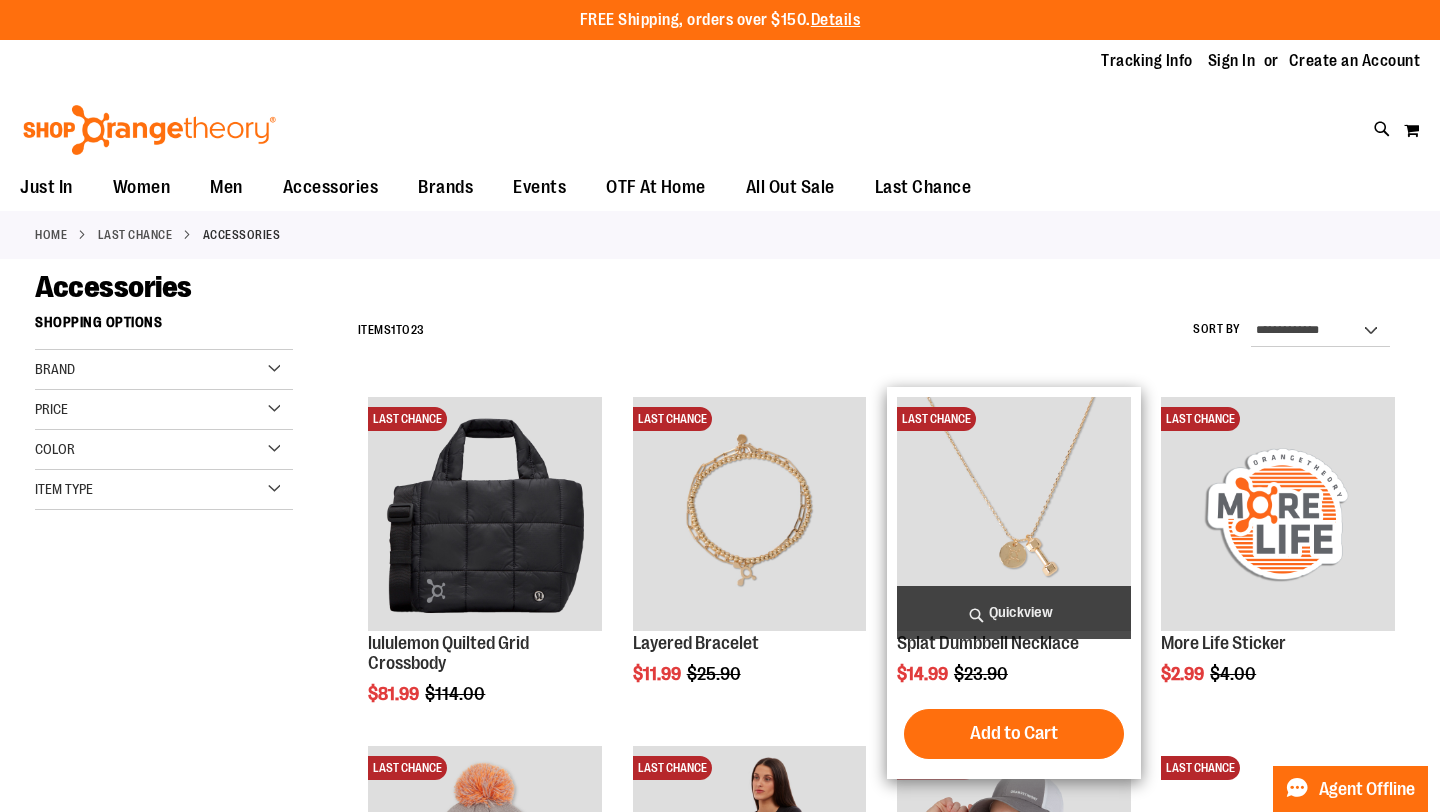 click at bounding box center [1014, 514] 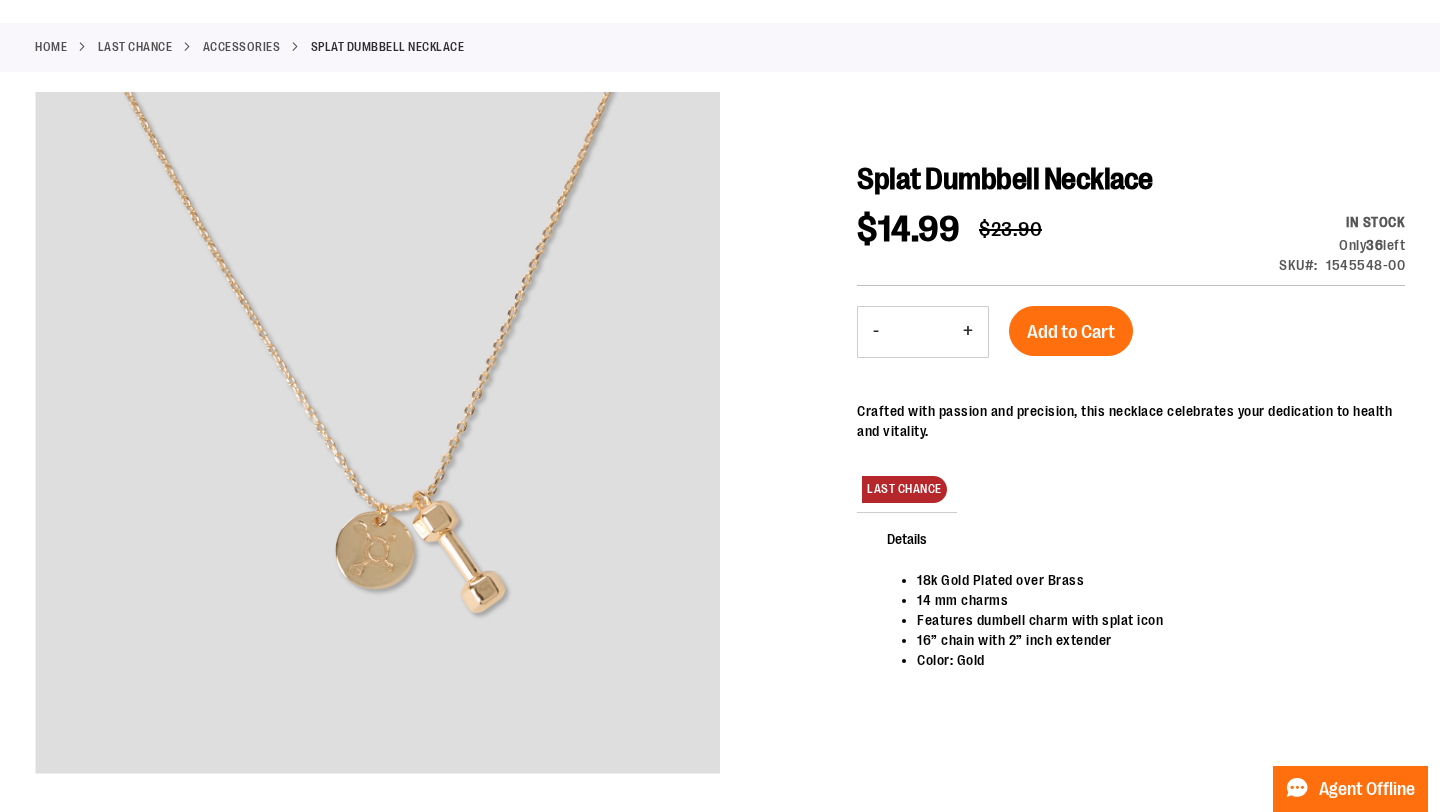 scroll, scrollTop: 0, scrollLeft: 0, axis: both 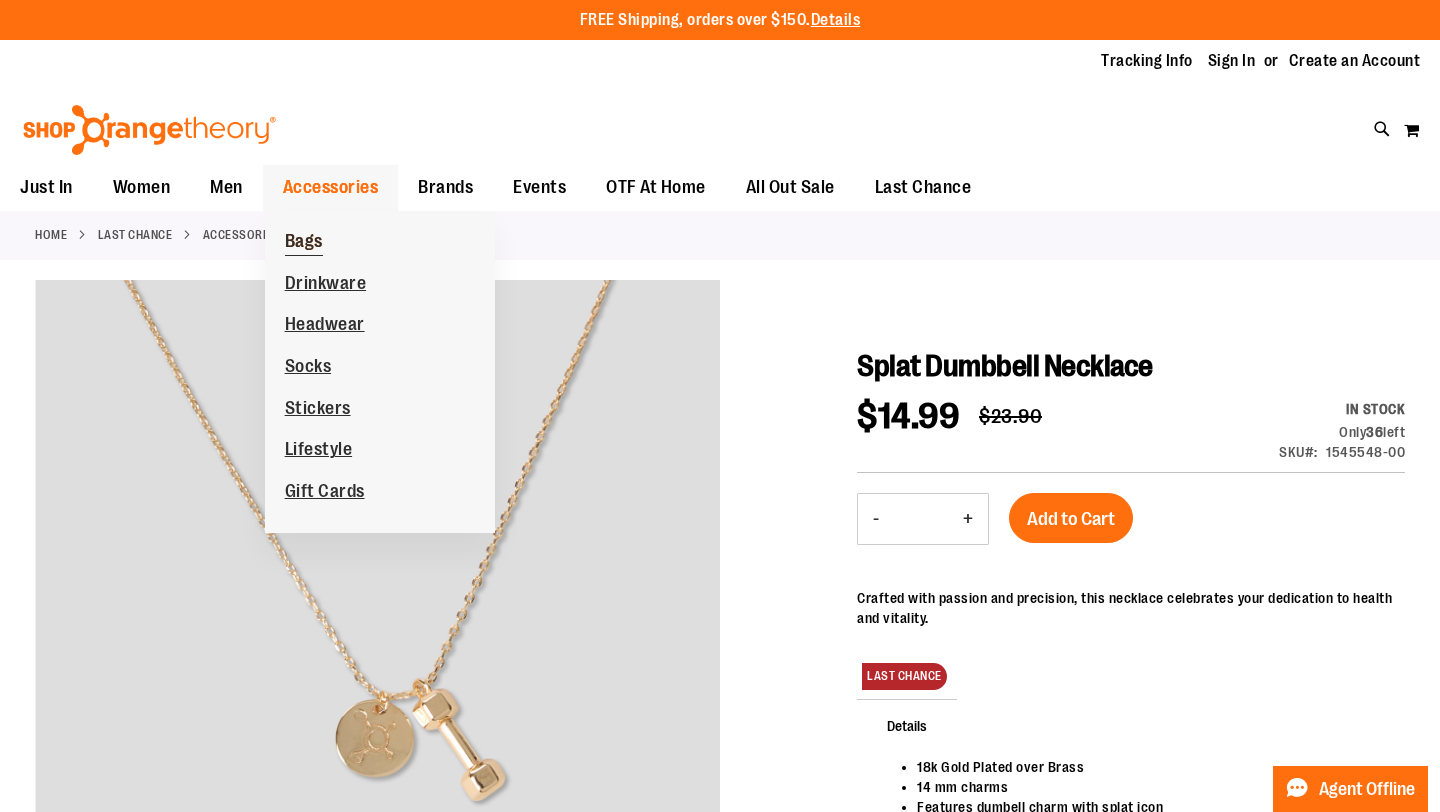 click on "Bags" at bounding box center (304, 243) 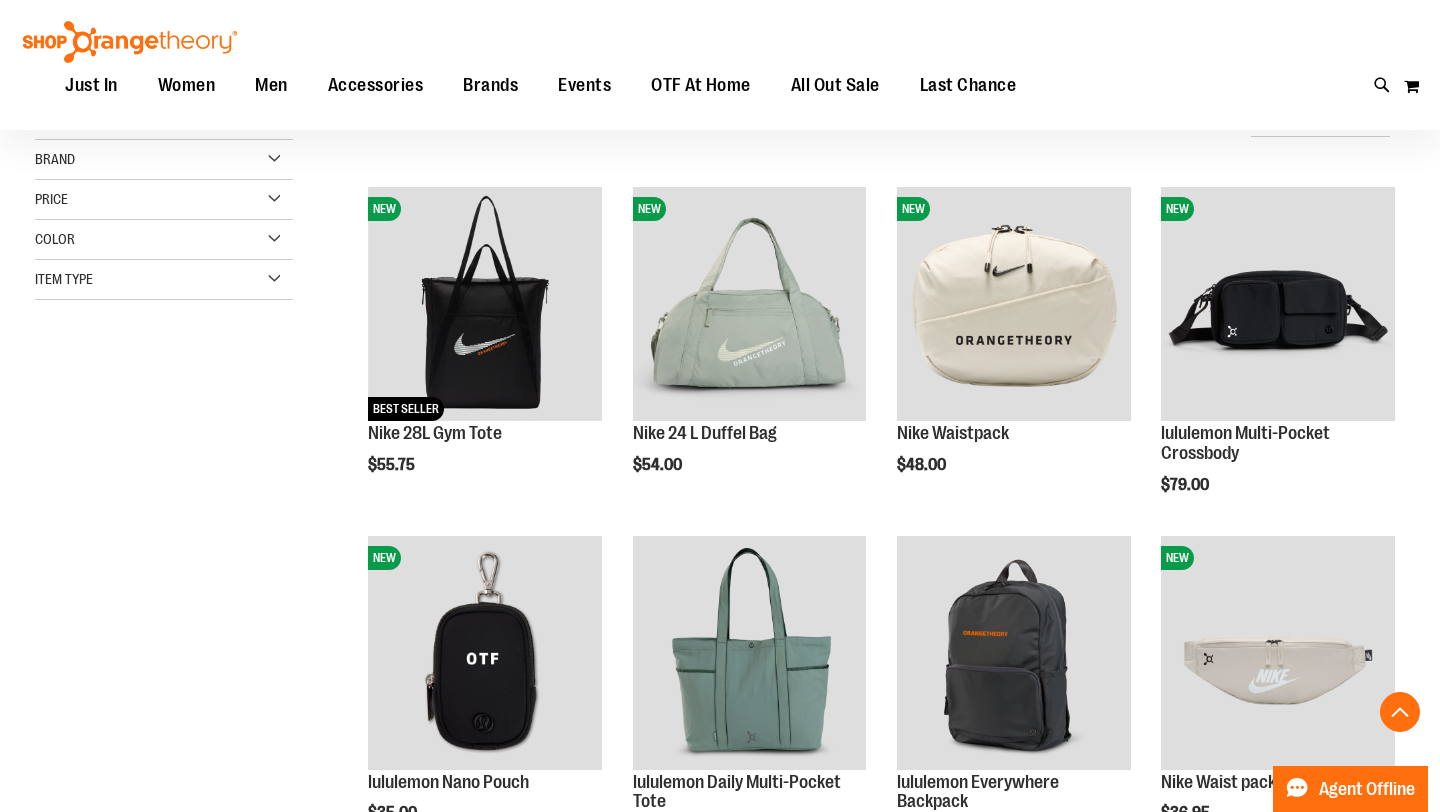 scroll, scrollTop: 410, scrollLeft: 0, axis: vertical 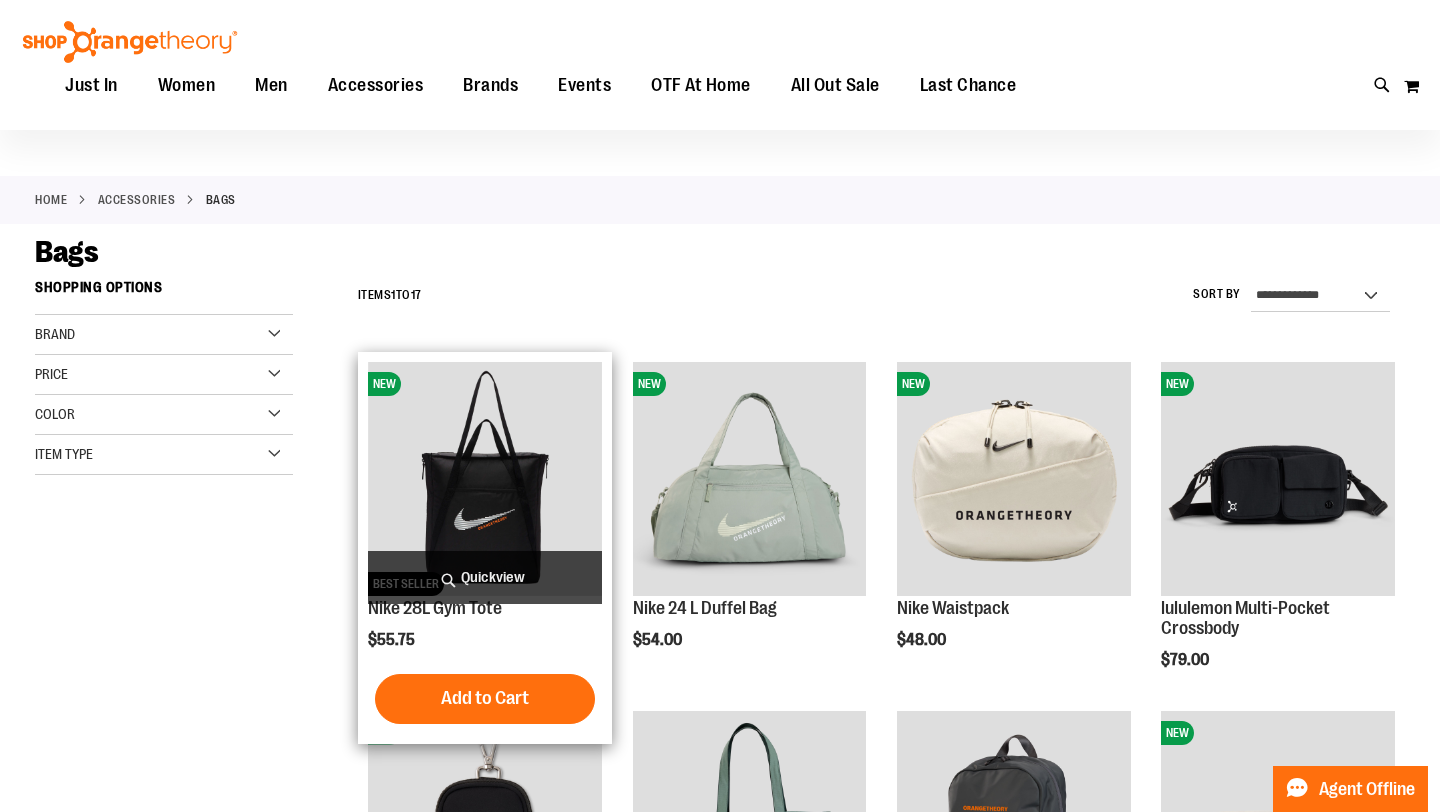 click at bounding box center [485, 479] 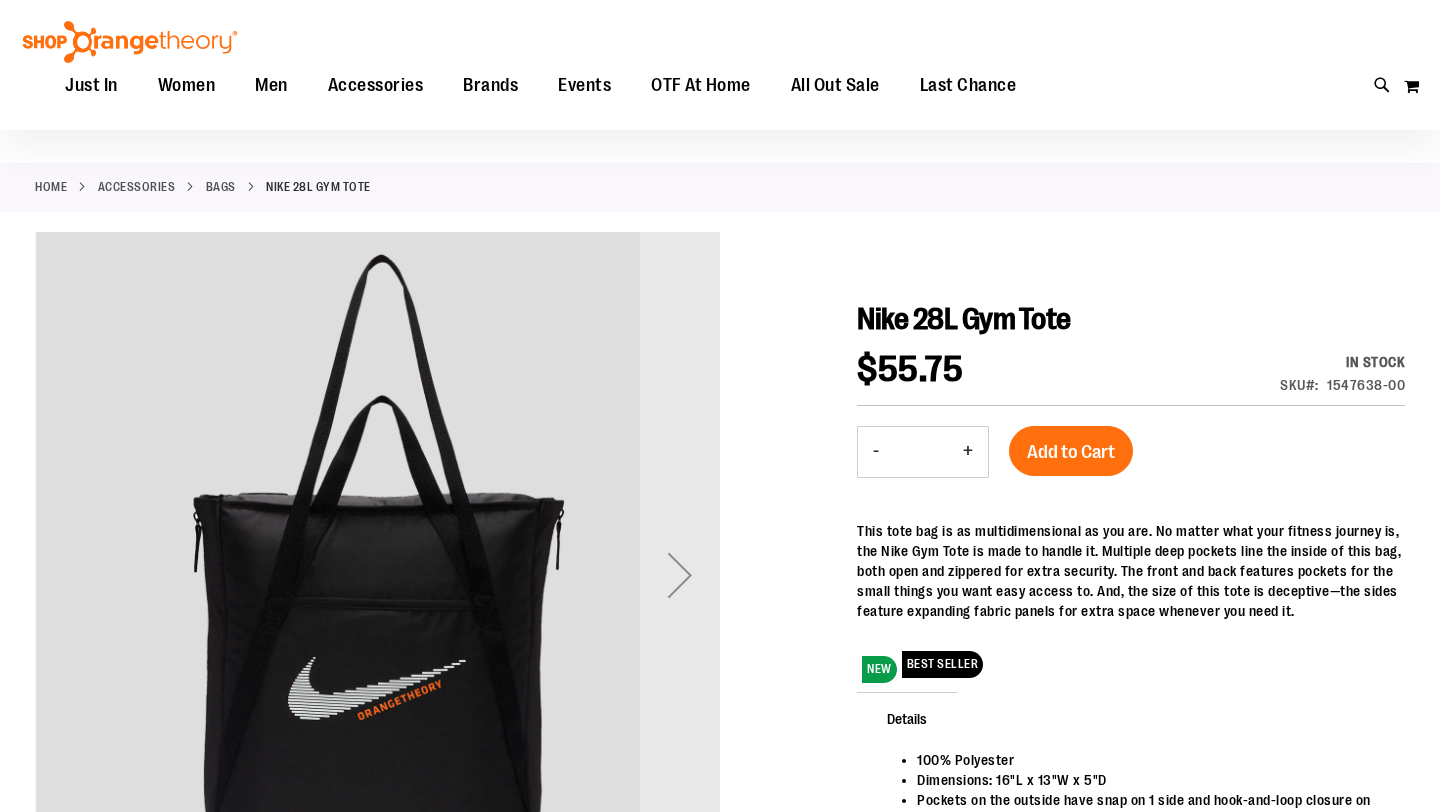 scroll, scrollTop: 240, scrollLeft: 0, axis: vertical 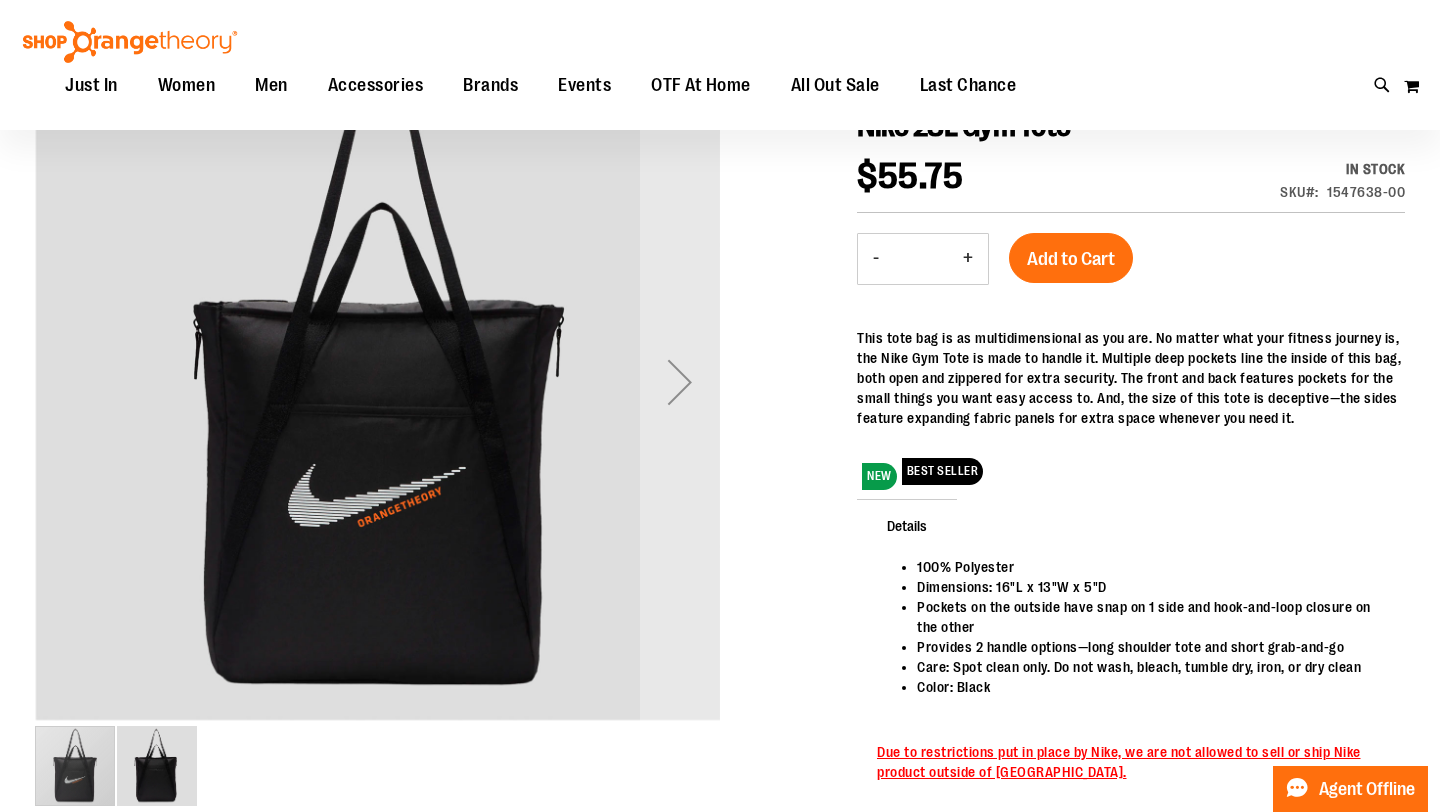click at bounding box center [157, 766] 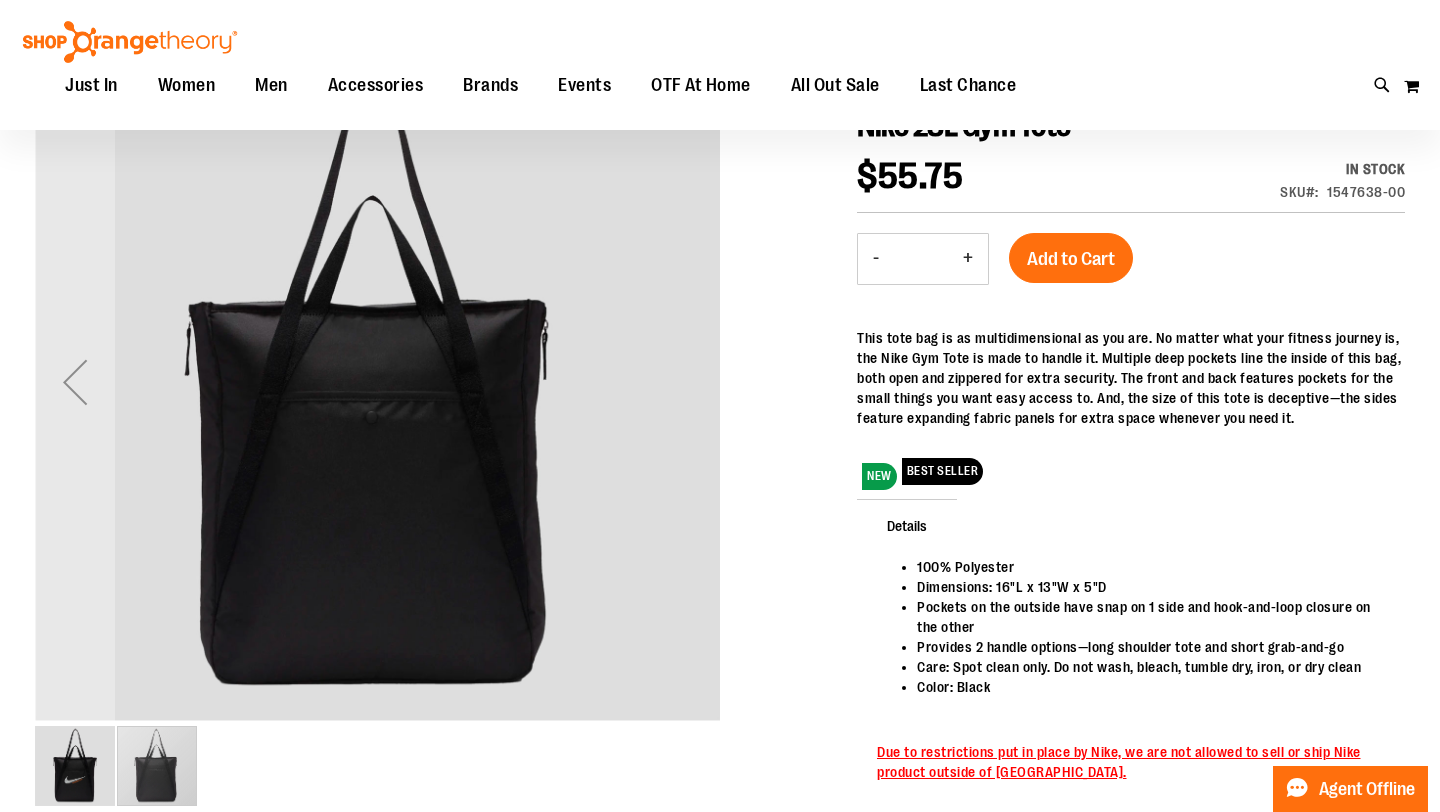 click at bounding box center (75, 766) 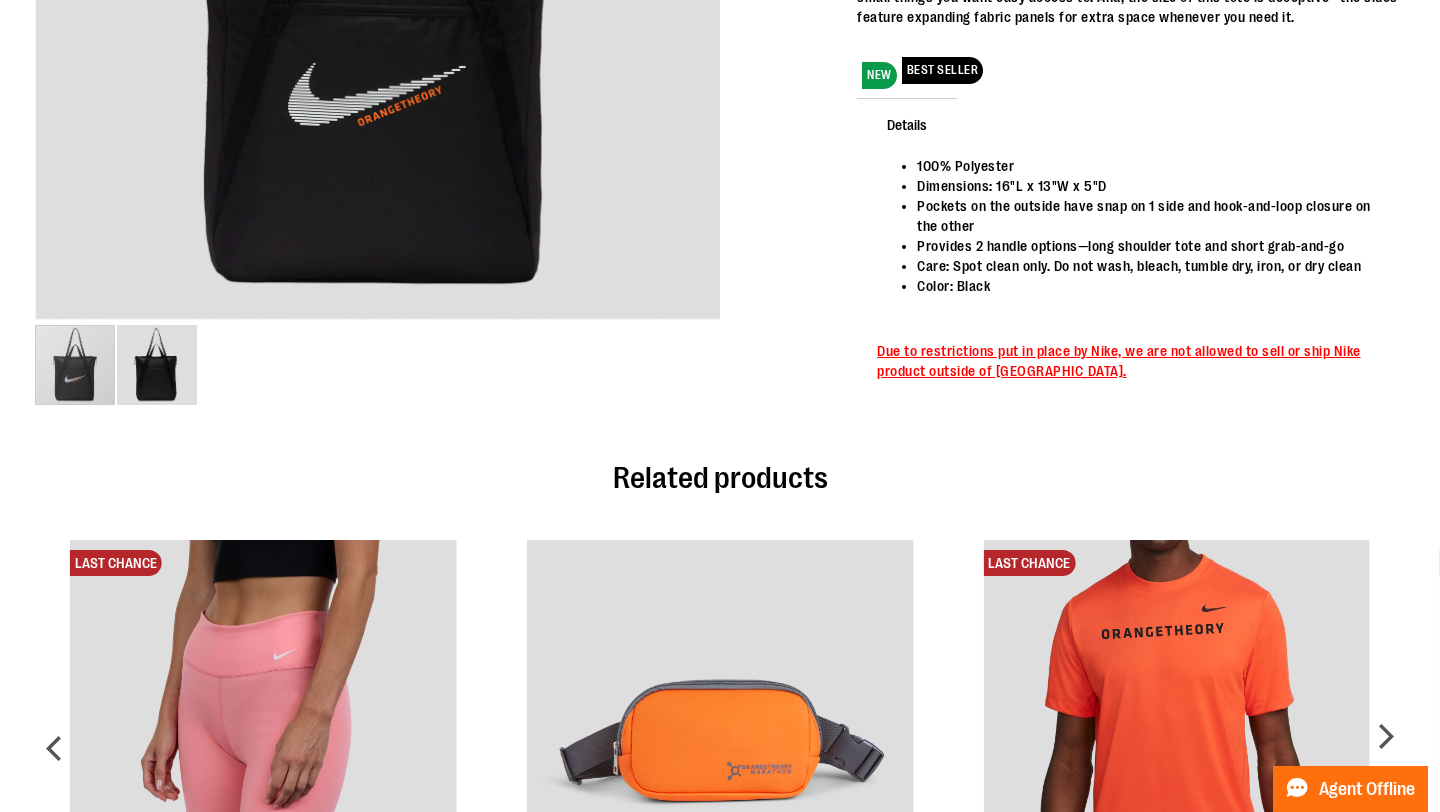 scroll, scrollTop: 0, scrollLeft: 0, axis: both 